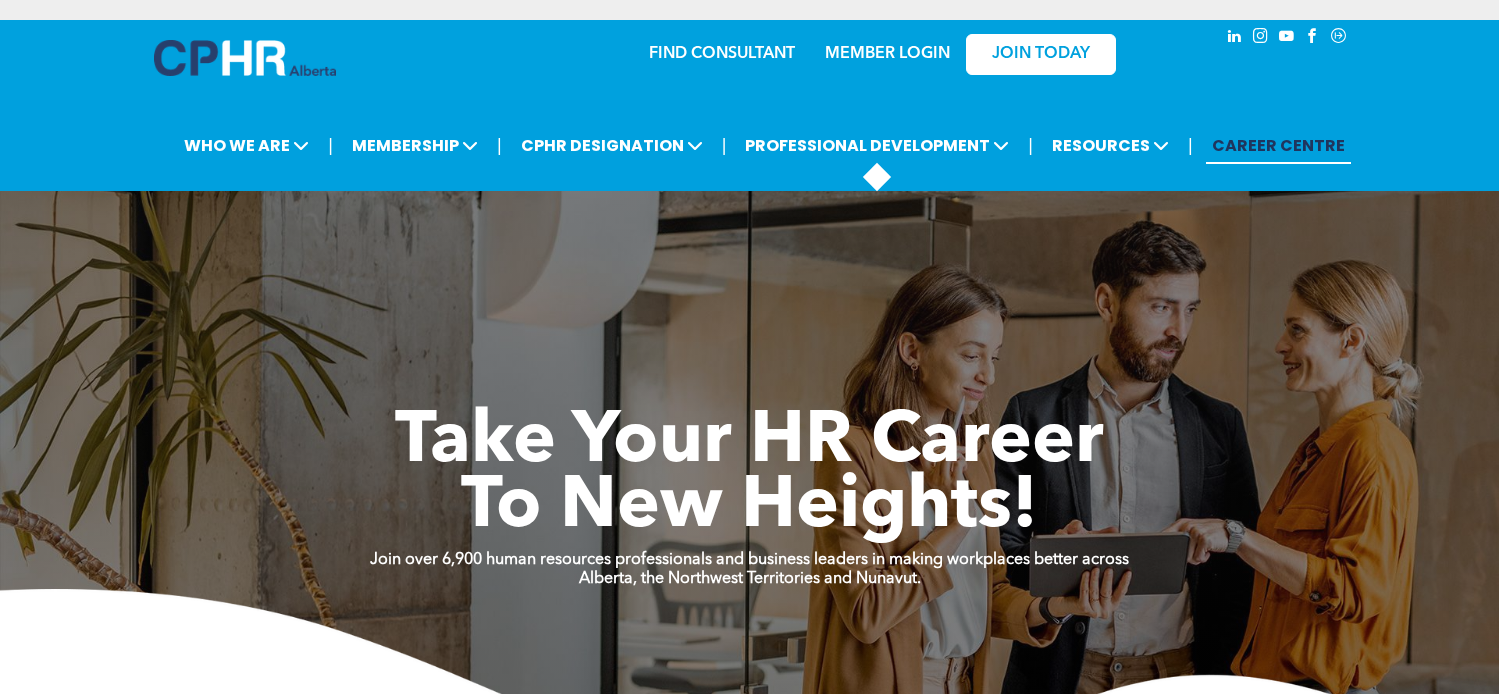 scroll, scrollTop: 0, scrollLeft: 0, axis: both 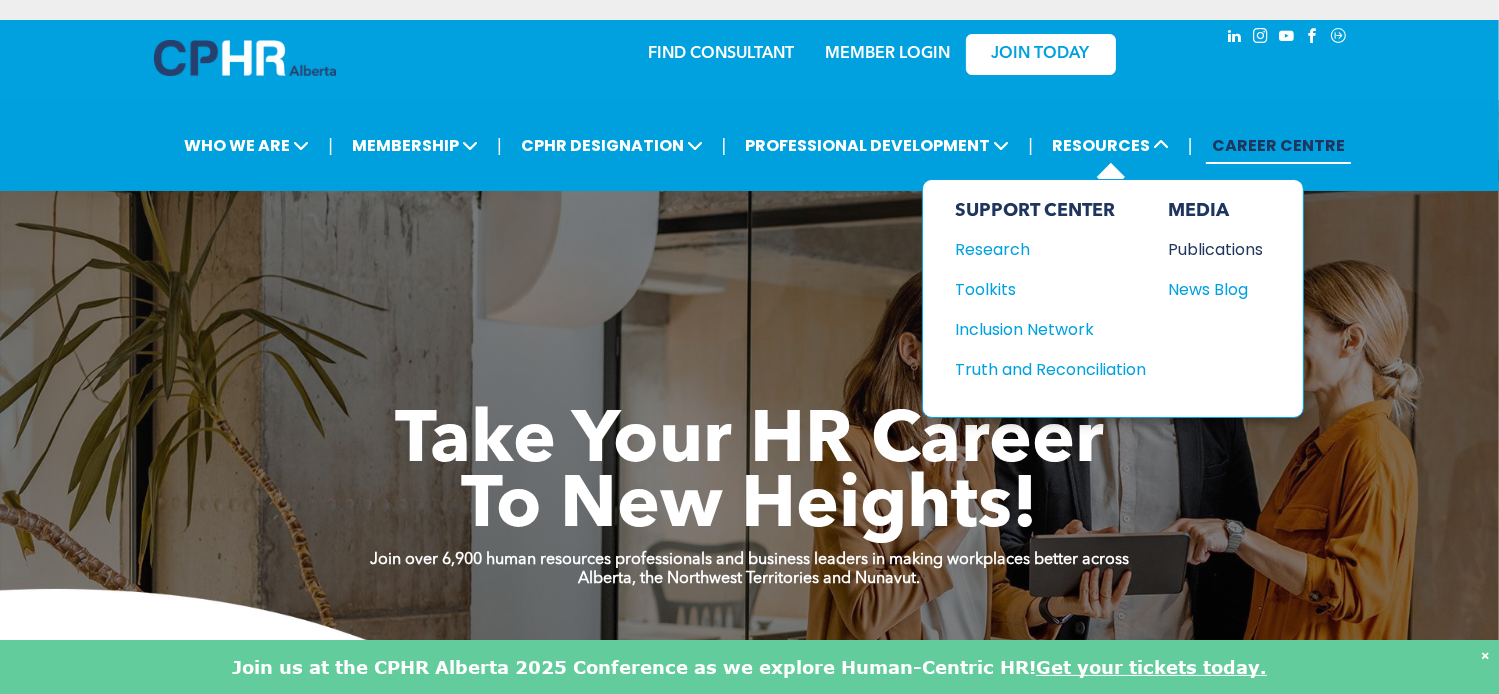 click on "Publications" at bounding box center (1211, 249) 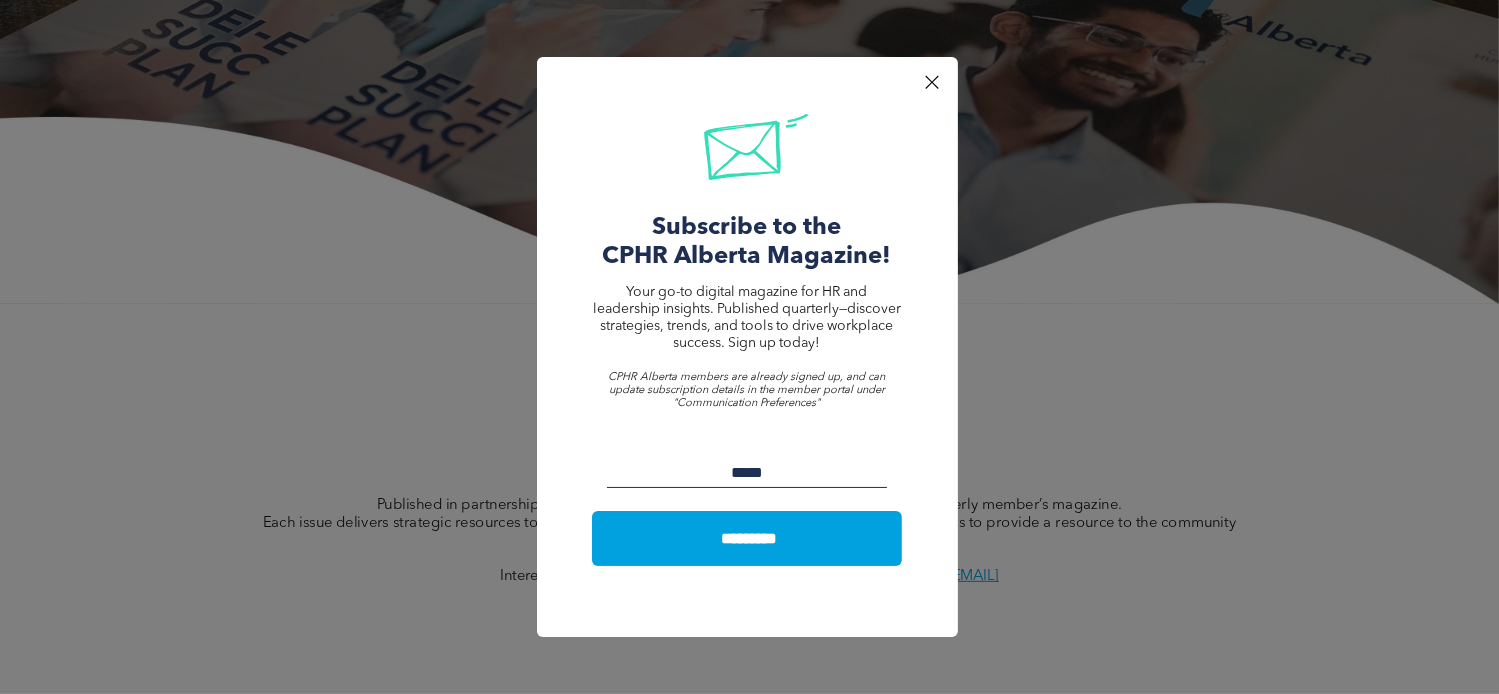 scroll, scrollTop: 300, scrollLeft: 0, axis: vertical 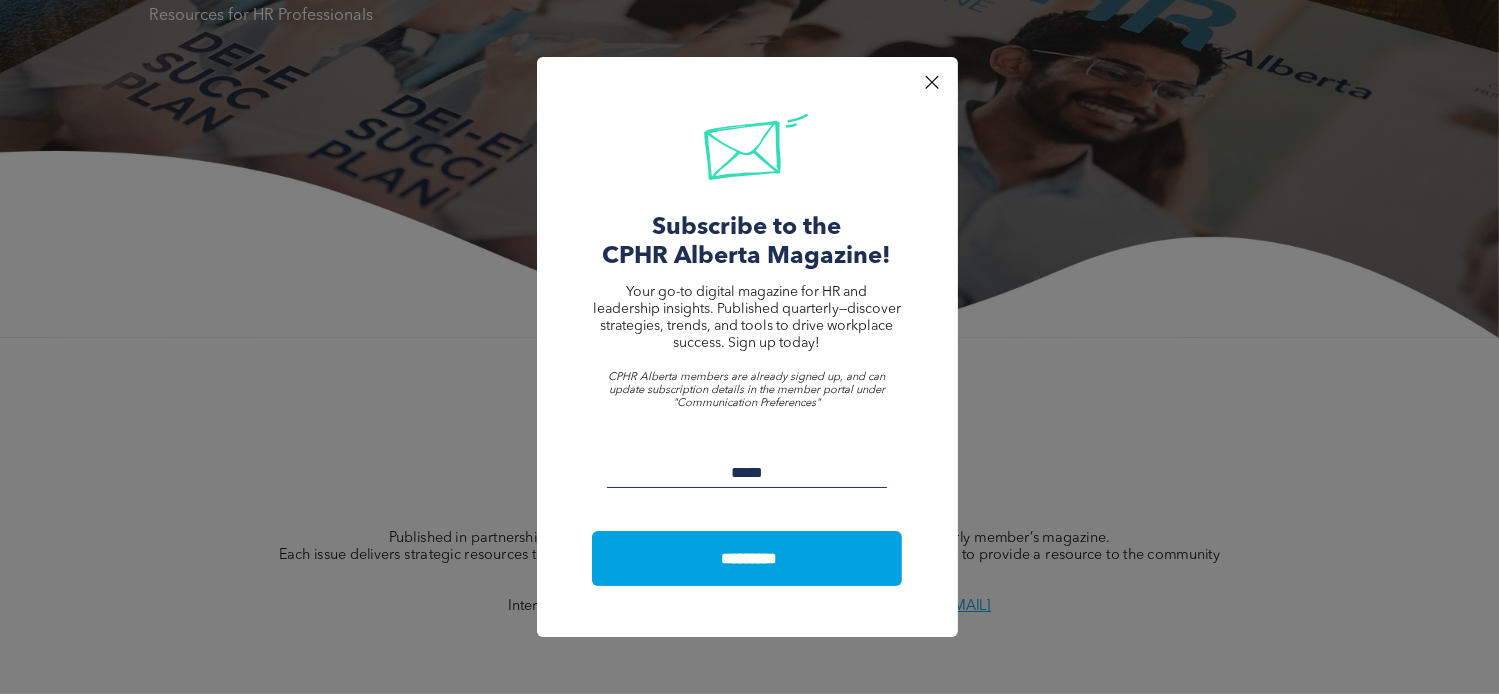 click on "Email:" at bounding box center (747, 473) 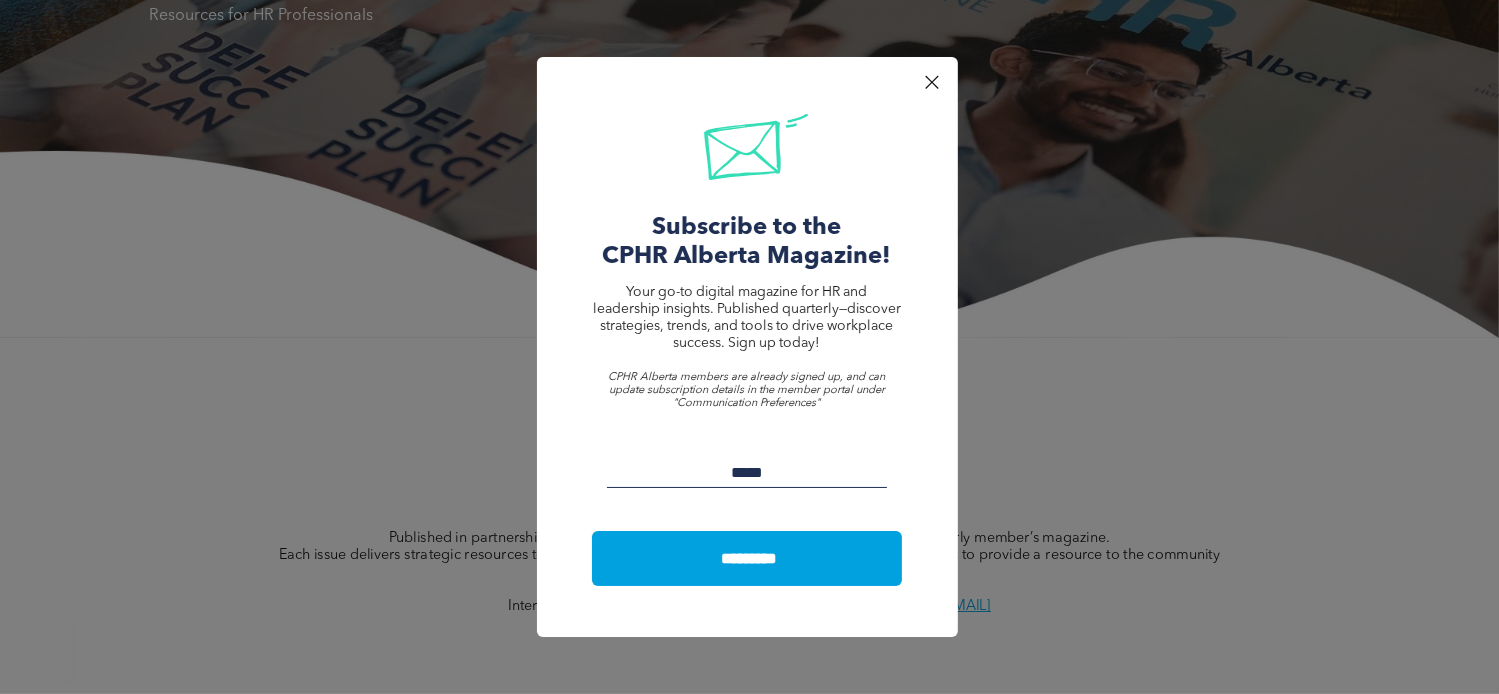 type on "**********" 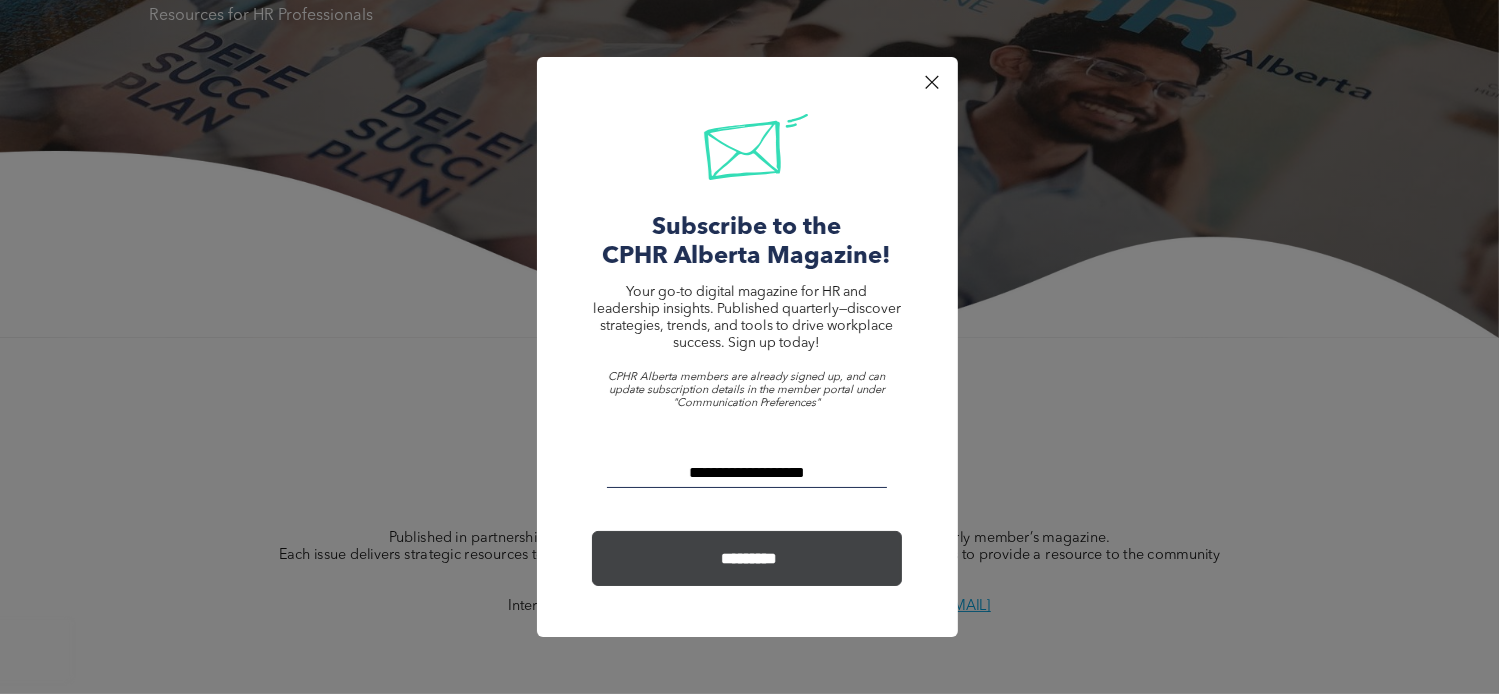click on "*********" at bounding box center [749, 558] 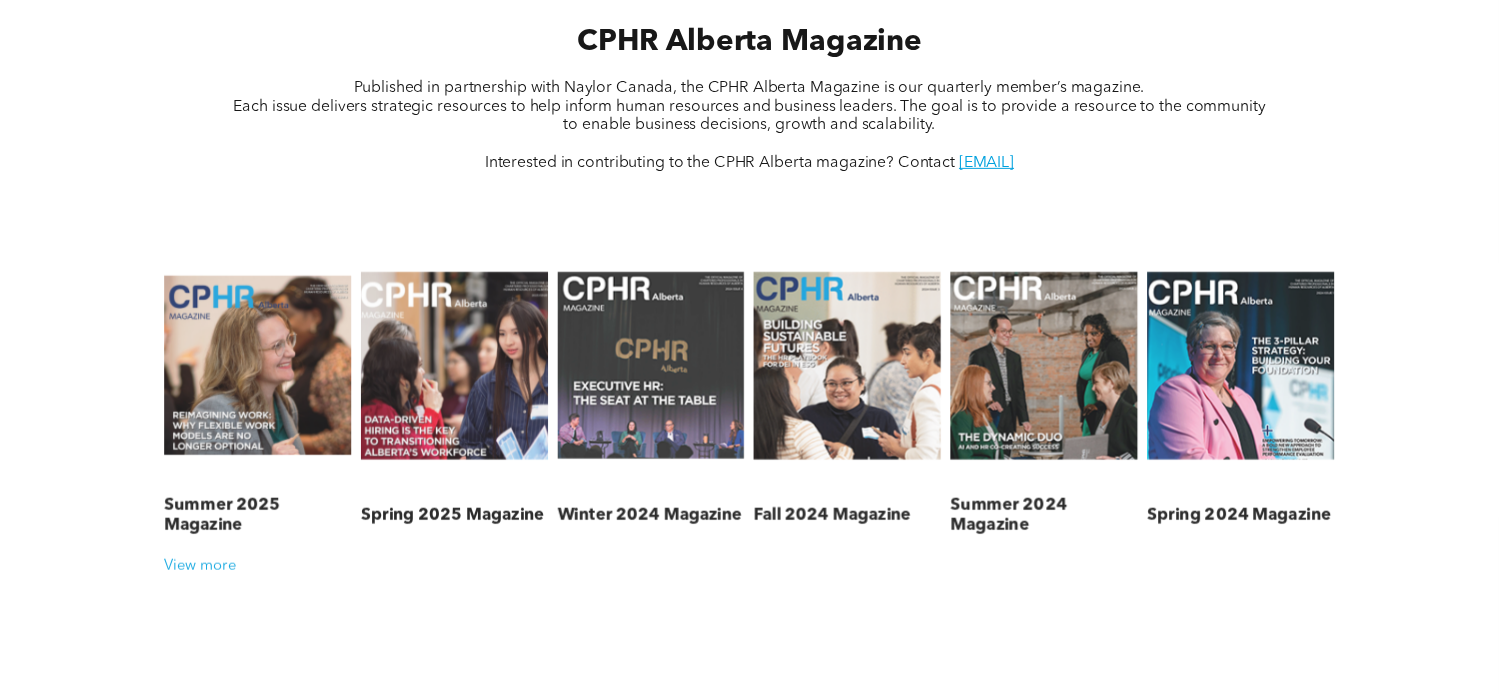scroll, scrollTop: 800, scrollLeft: 0, axis: vertical 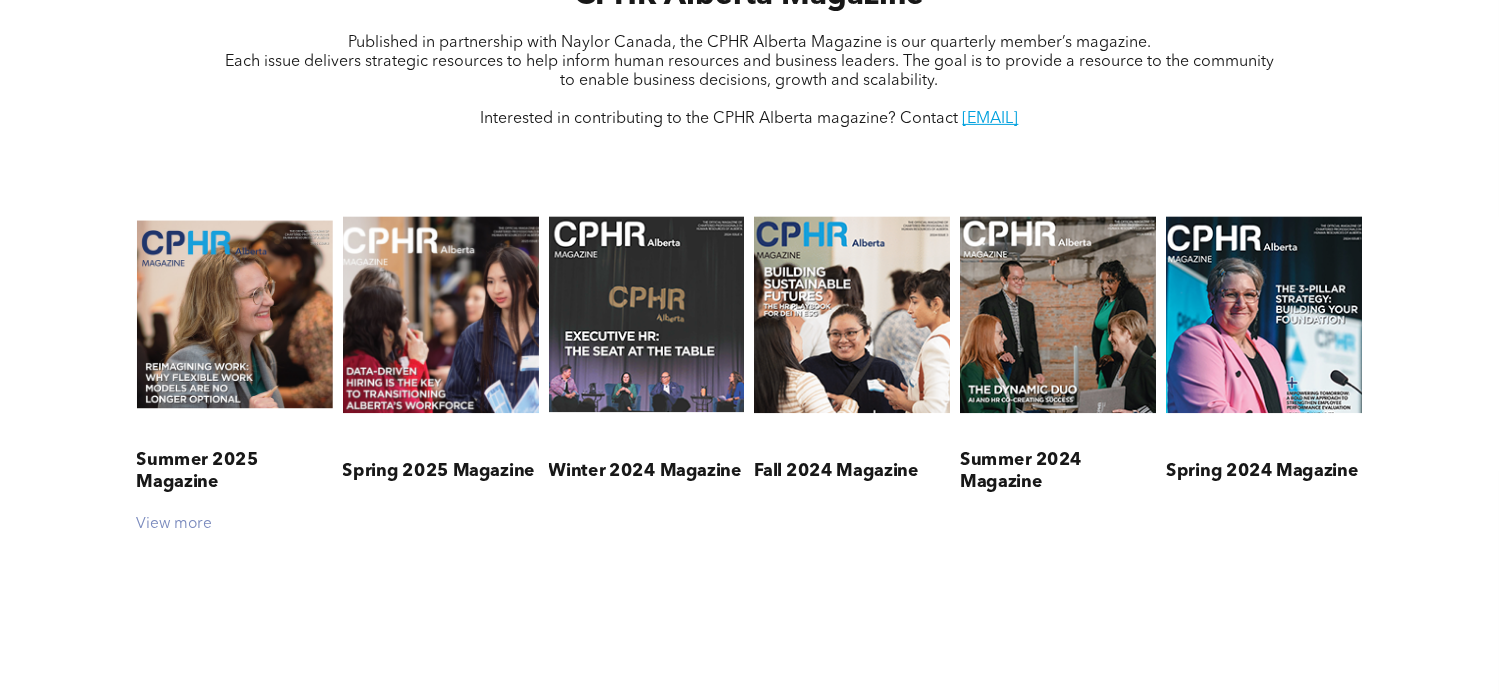 click on "View more" at bounding box center [749, 525] 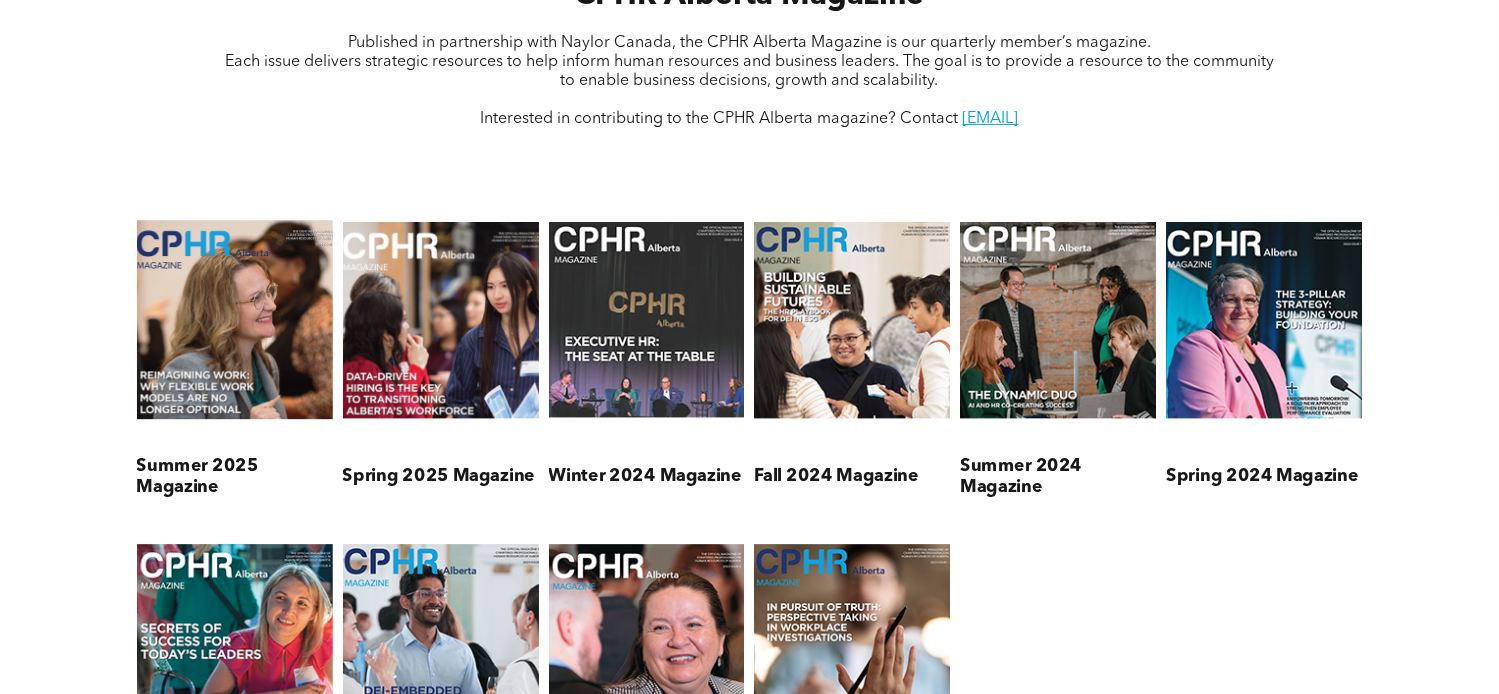 click at bounding box center (235, 320) 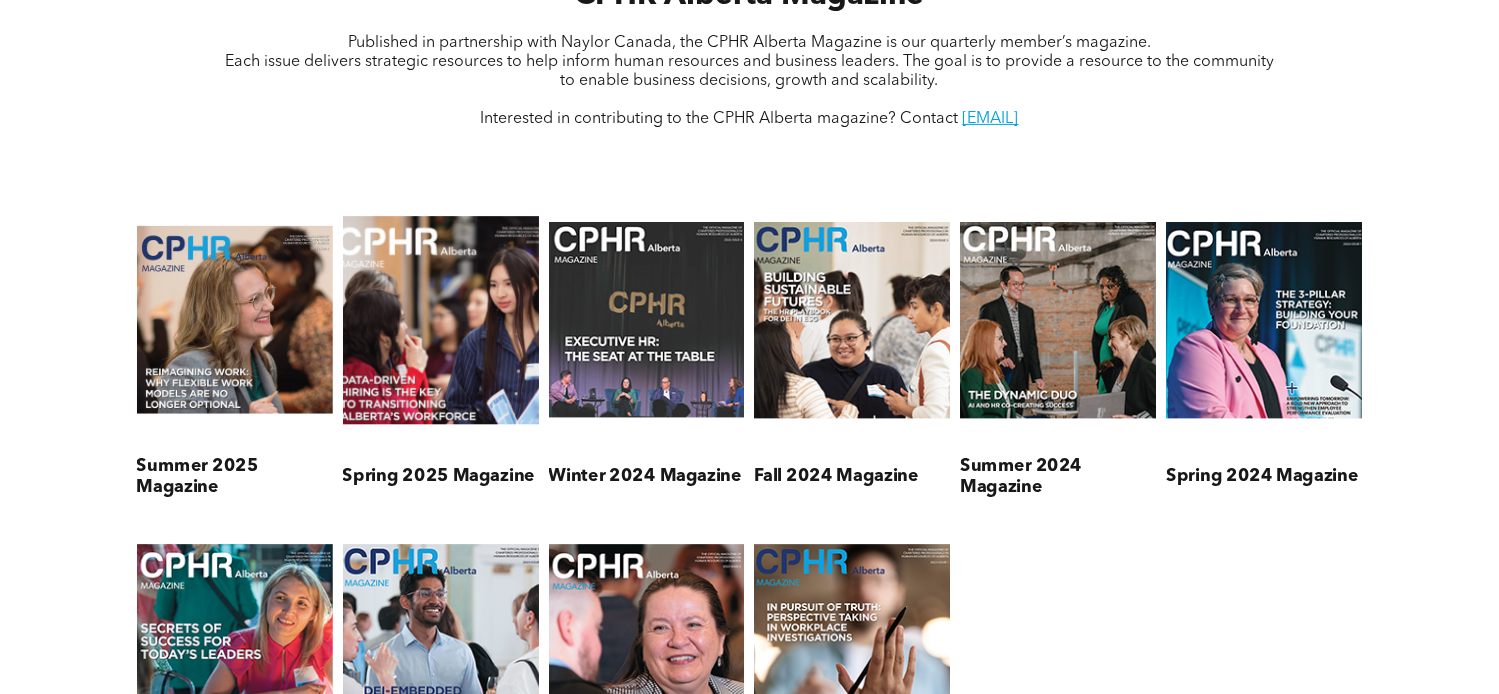 click at bounding box center [441, 320] 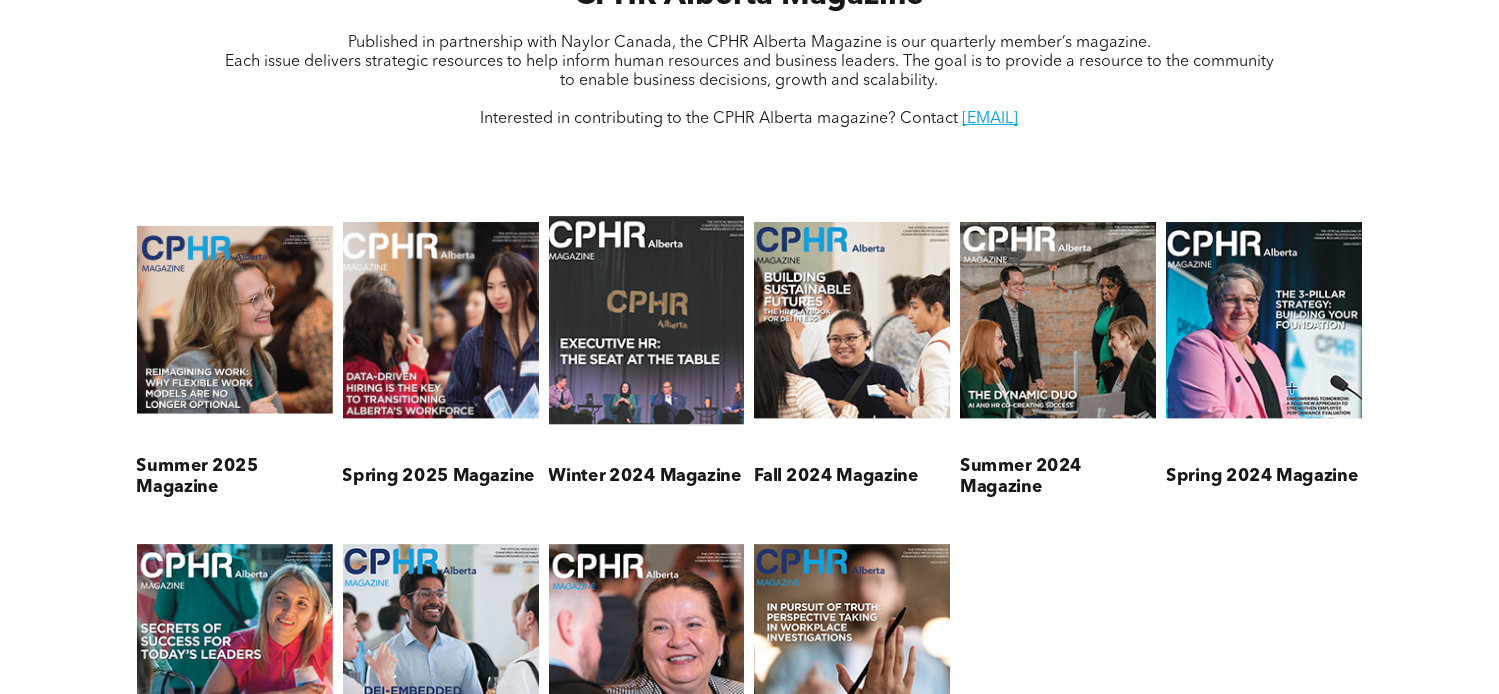 click at bounding box center (646, 320) 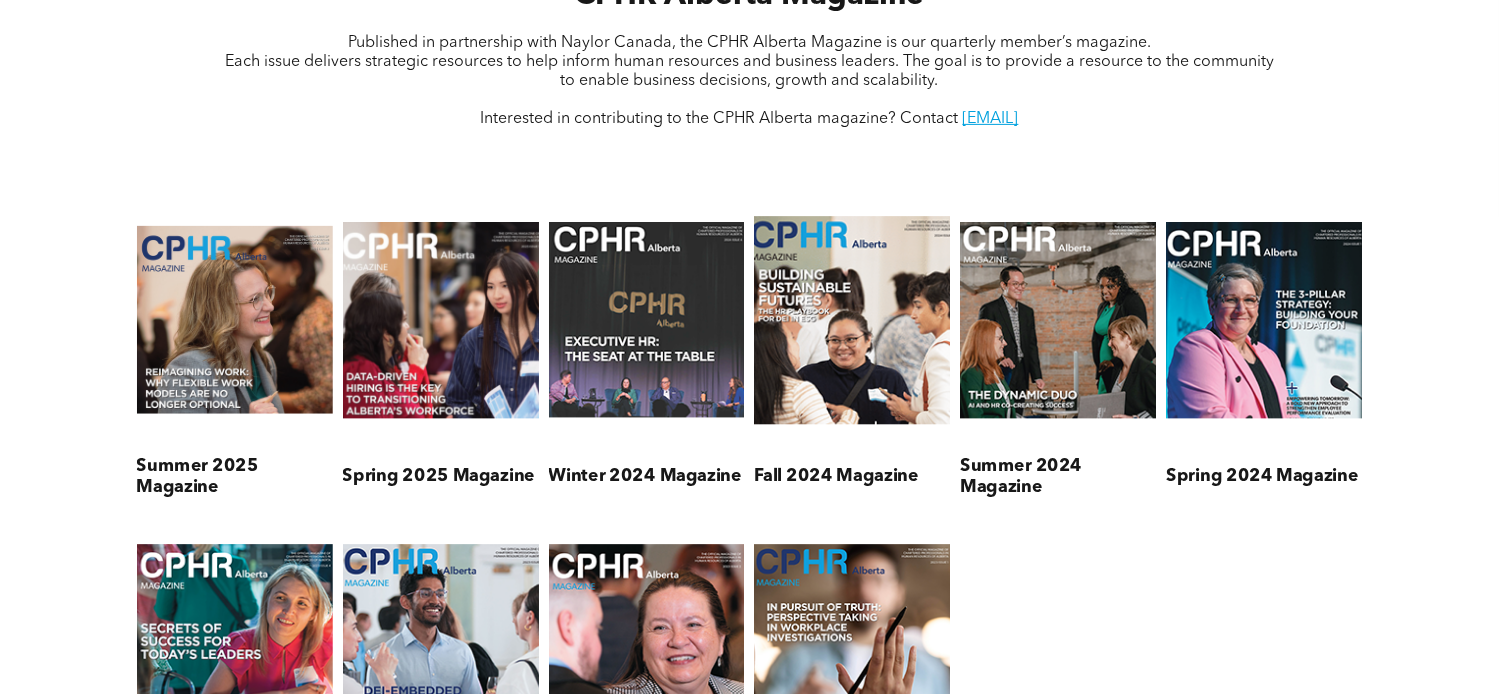 click at bounding box center (852, 320) 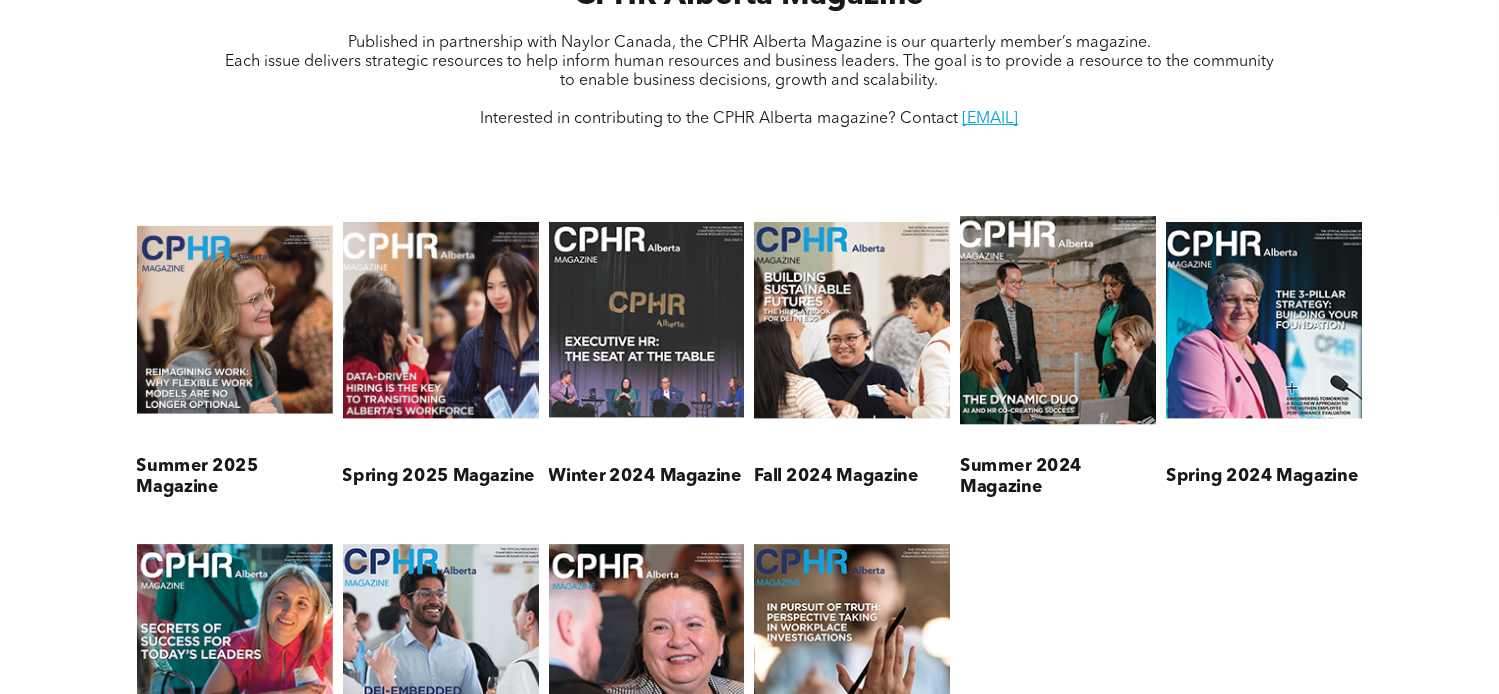 click at bounding box center [1058, 320] 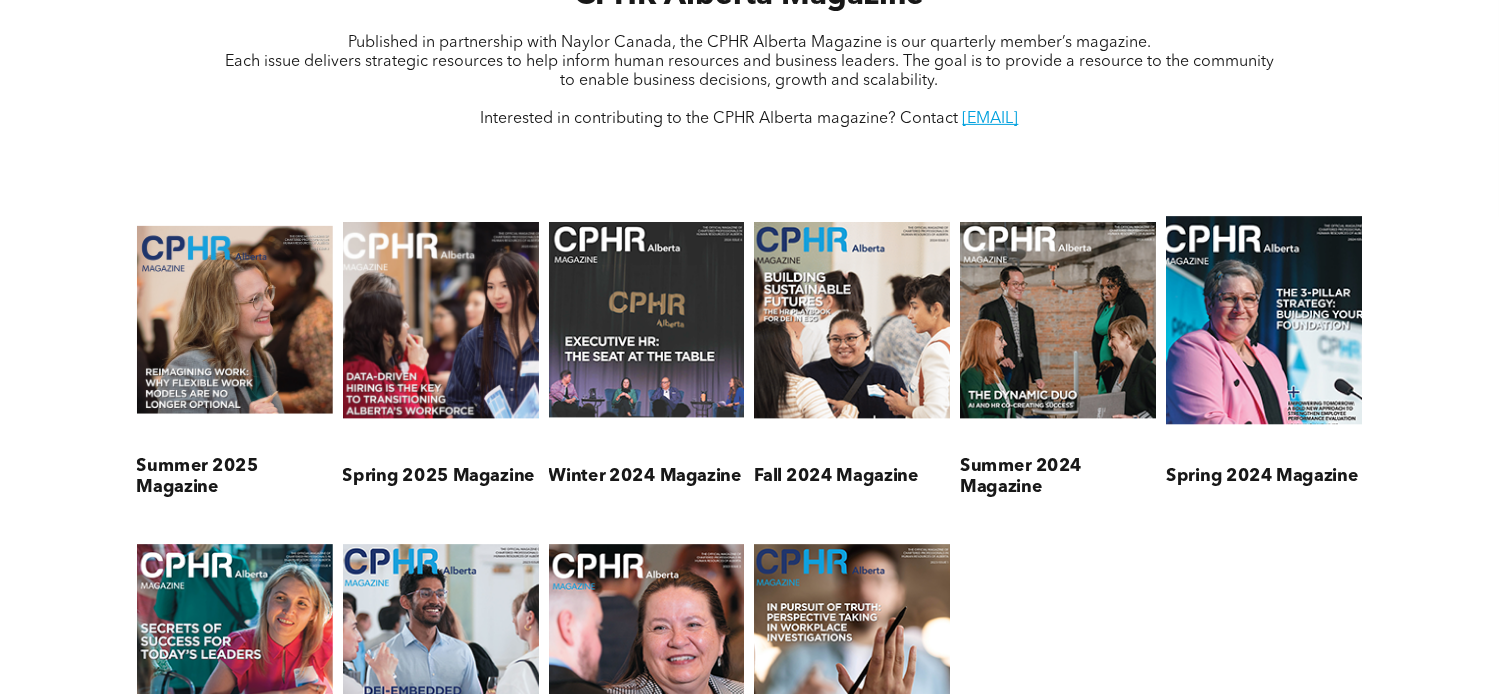 click at bounding box center (1264, 320) 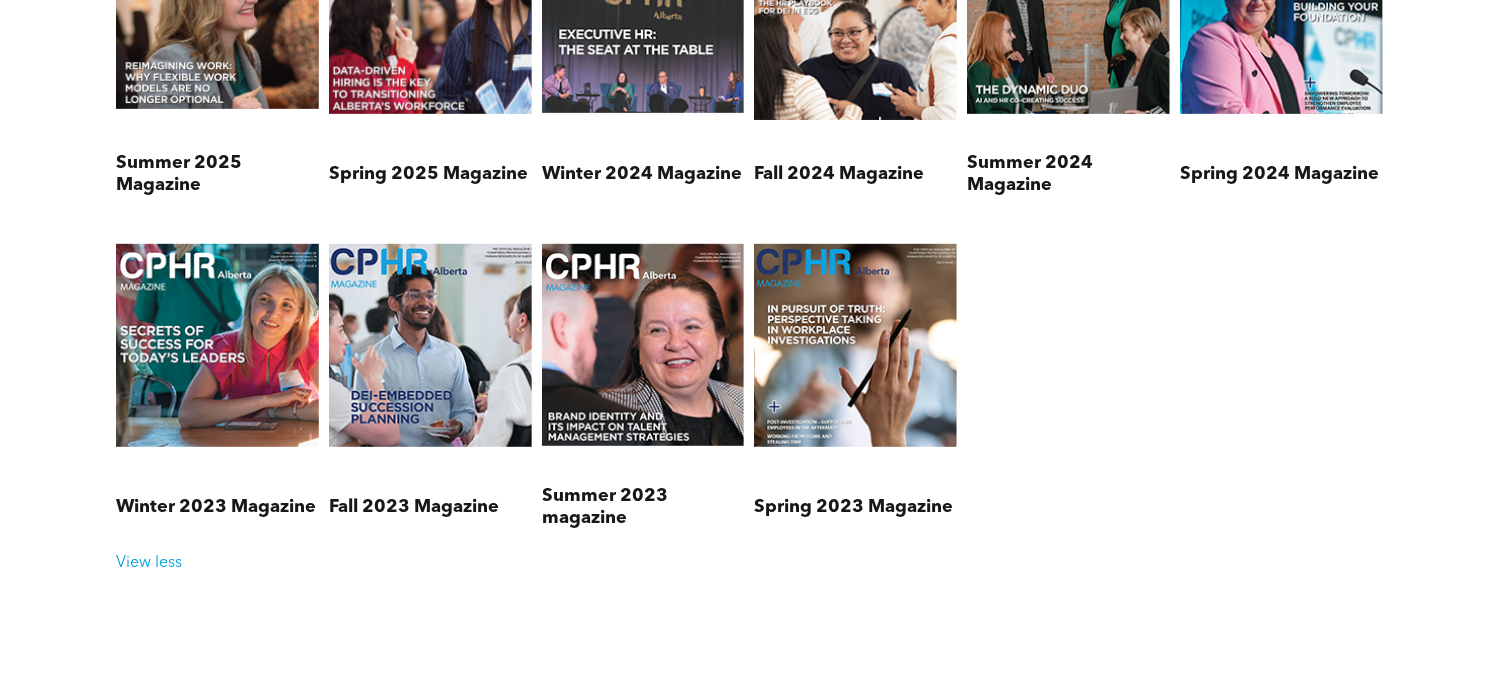 scroll, scrollTop: 1100, scrollLeft: 0, axis: vertical 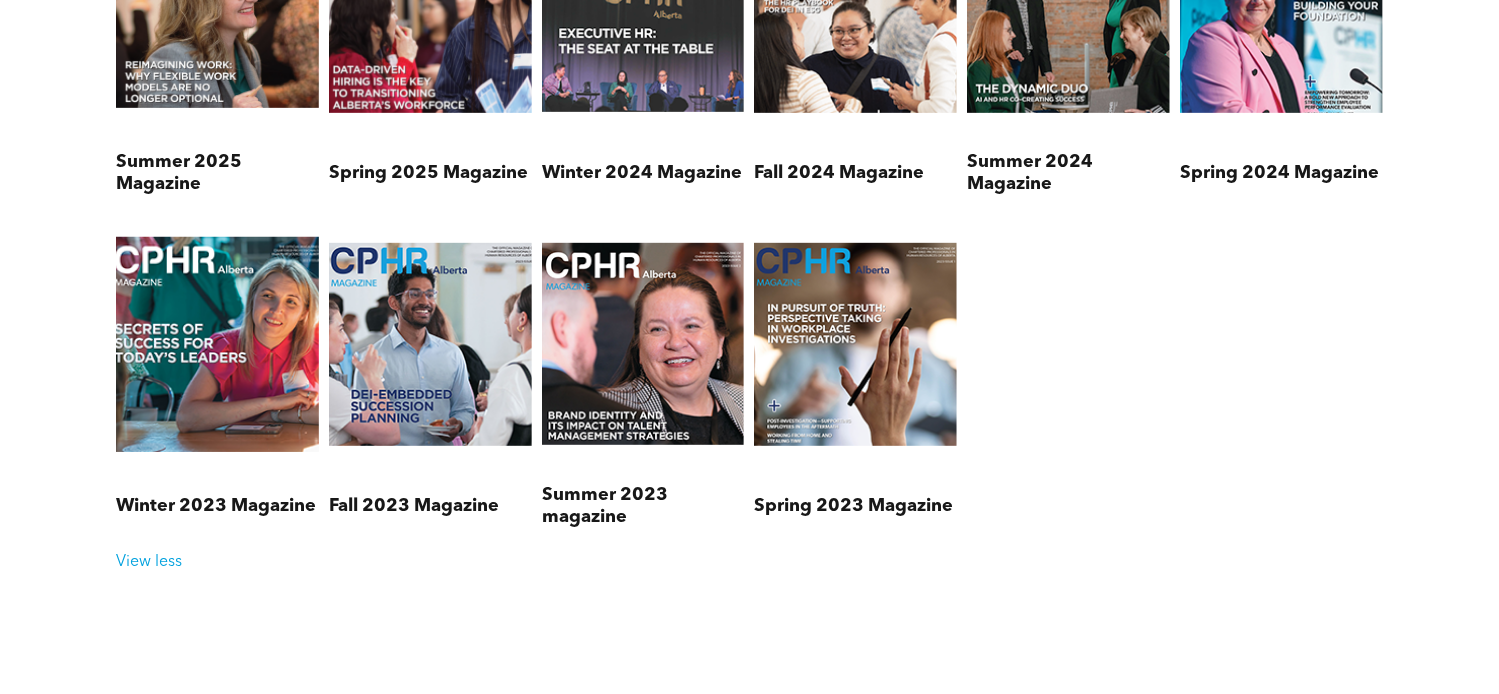 click at bounding box center (217, 344) 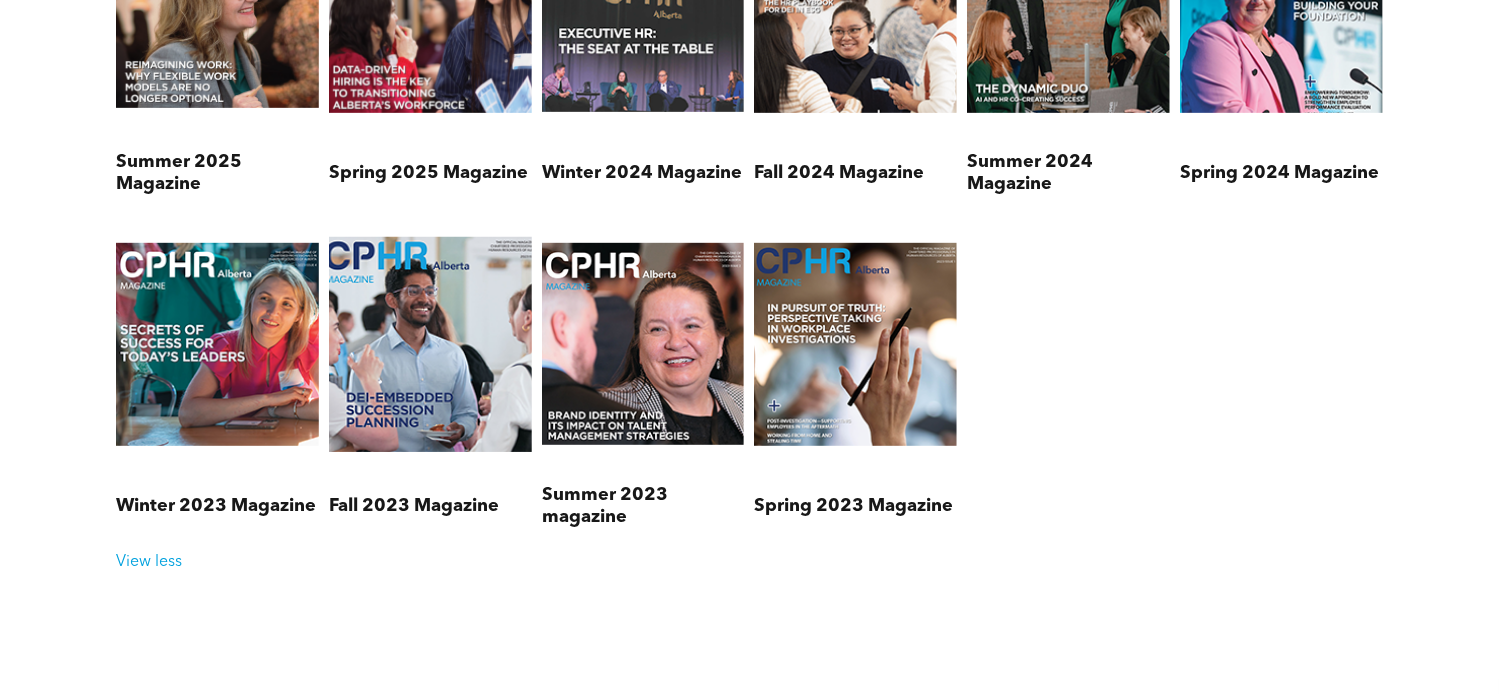 click at bounding box center (430, 344) 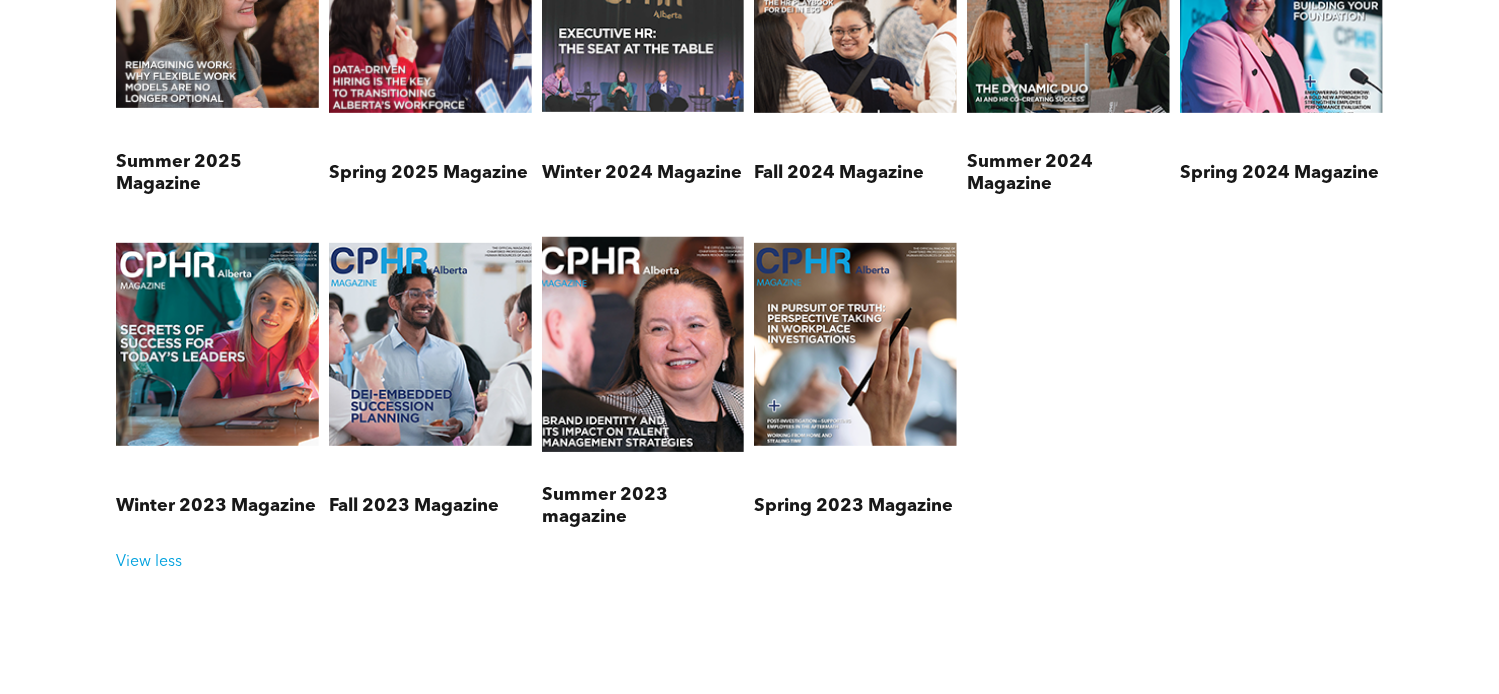 click at bounding box center [643, 344] 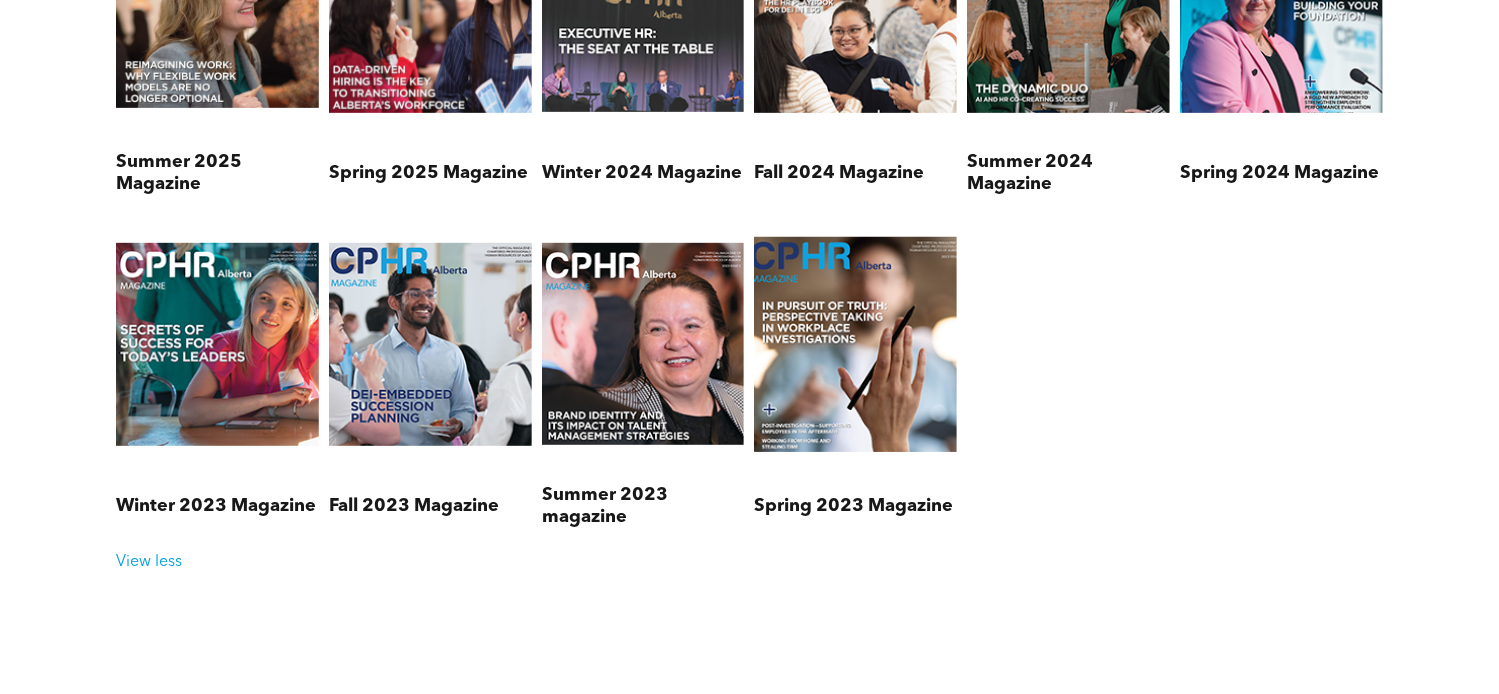 click at bounding box center (855, 344) 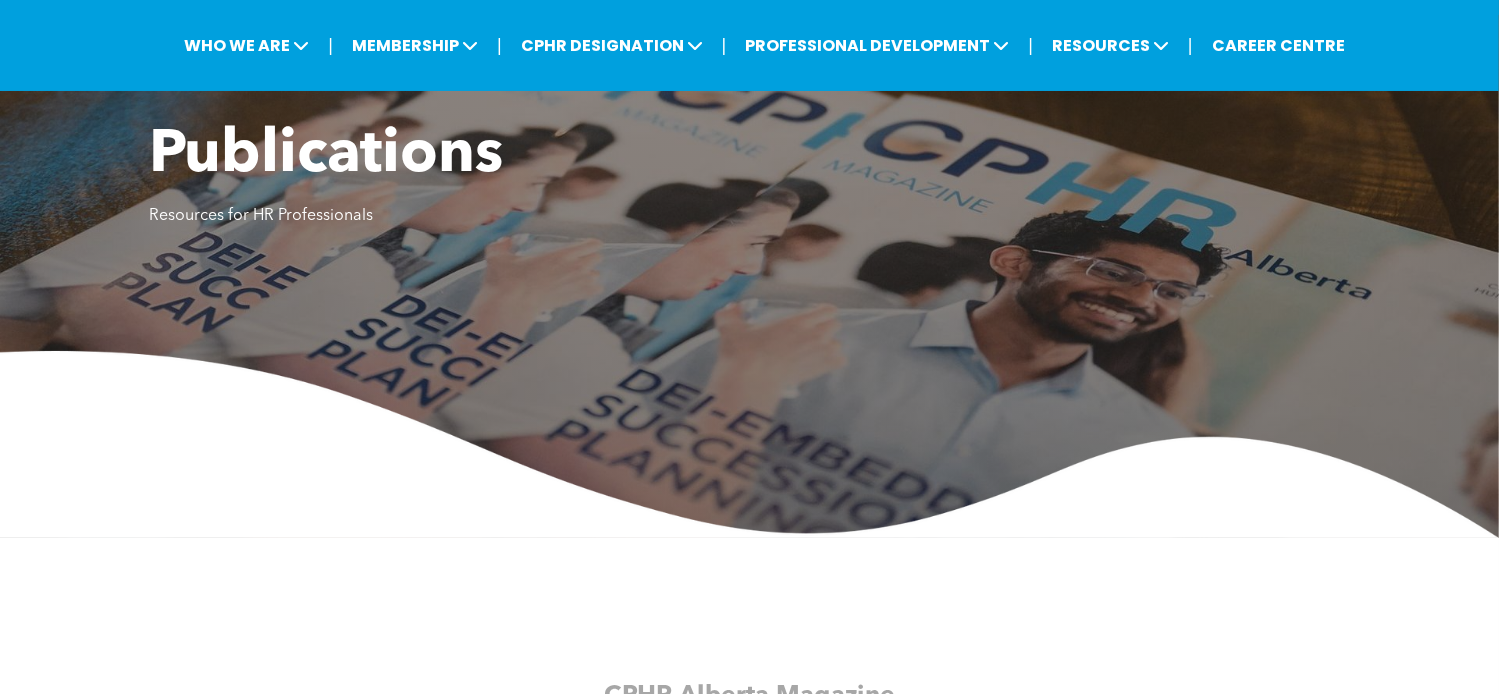 scroll, scrollTop: 0, scrollLeft: 0, axis: both 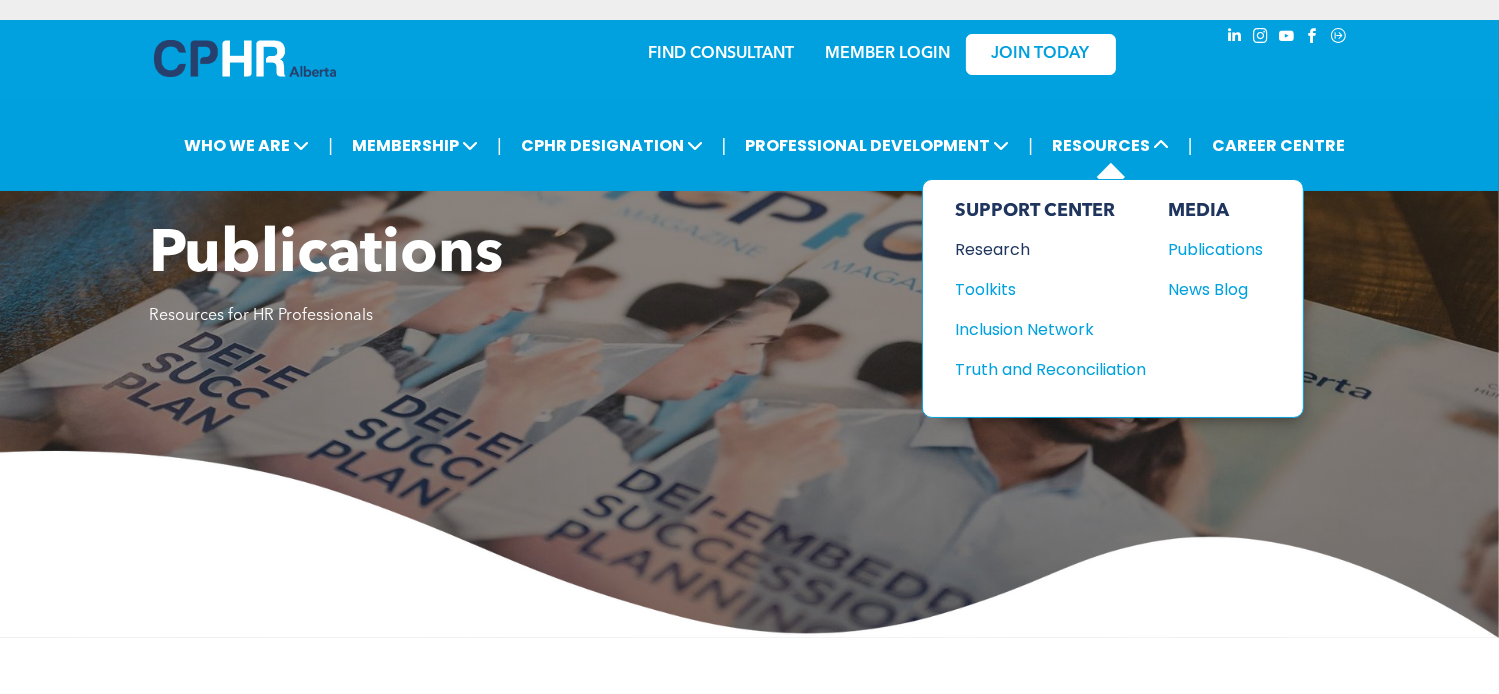 click on "Research" at bounding box center [1041, 249] 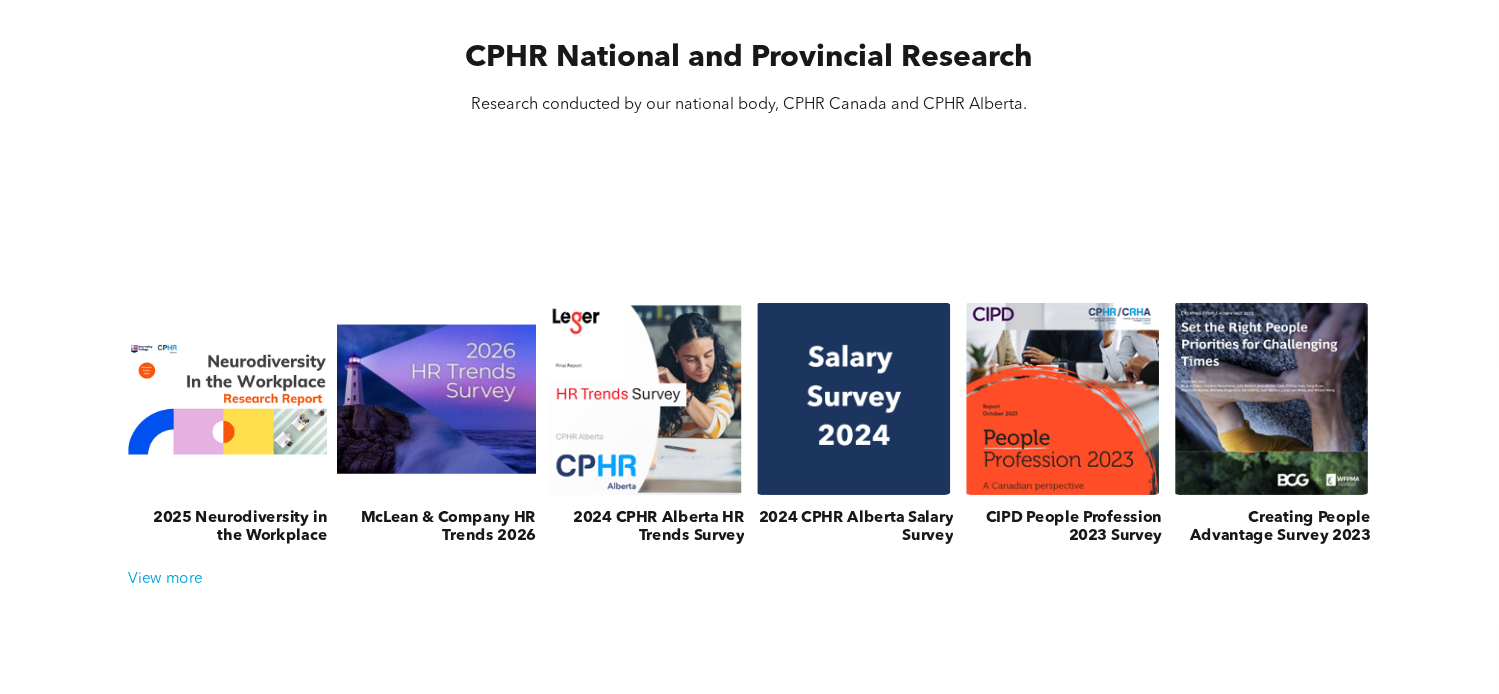 scroll, scrollTop: 700, scrollLeft: 0, axis: vertical 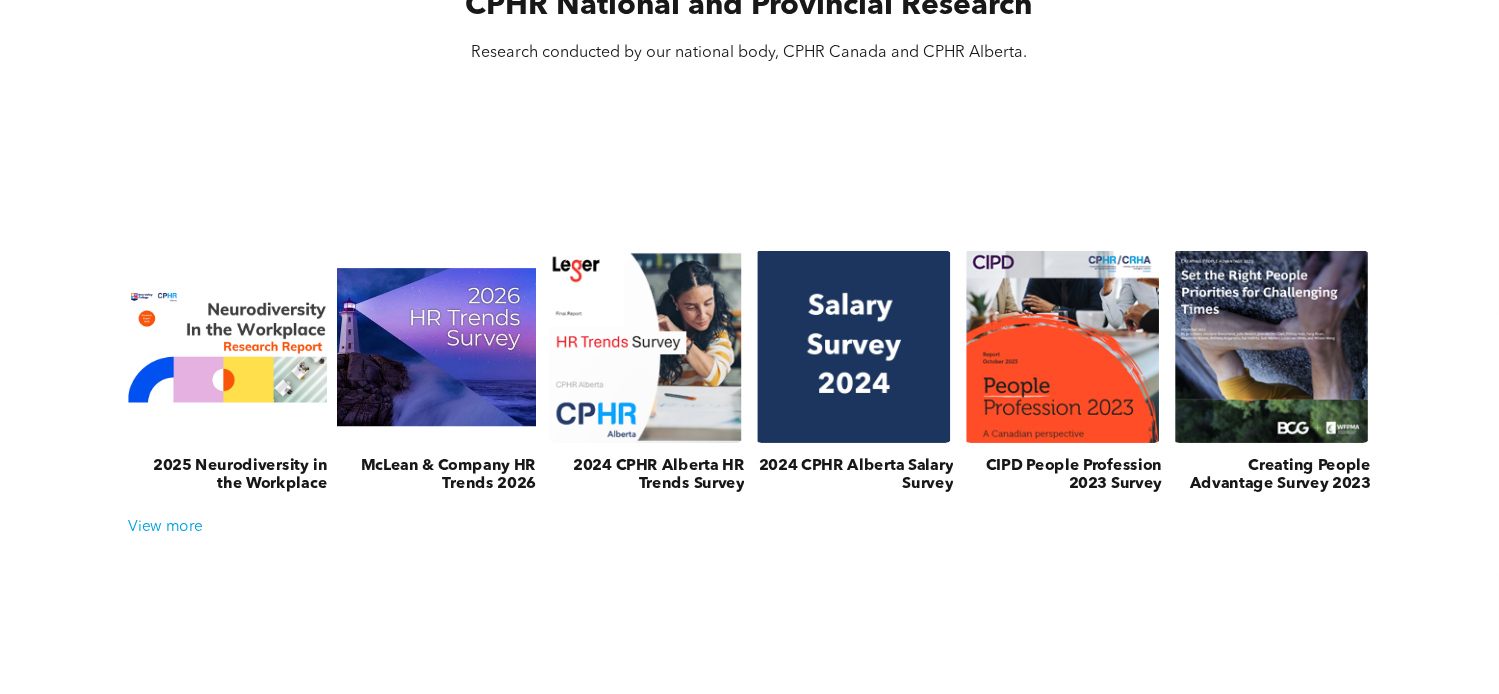 click on "McLean & Company HR Trends 2026" at bounding box center (436, 476) 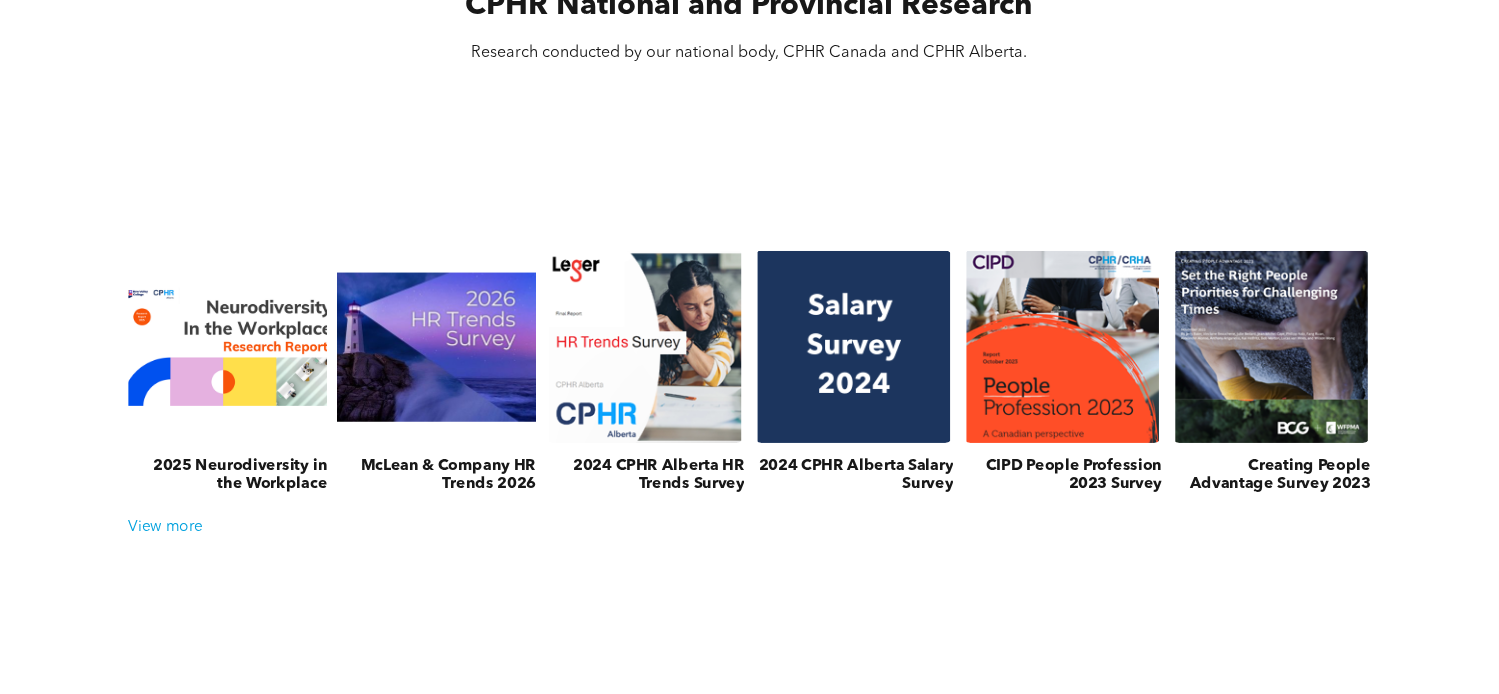 click at bounding box center (227, 347) 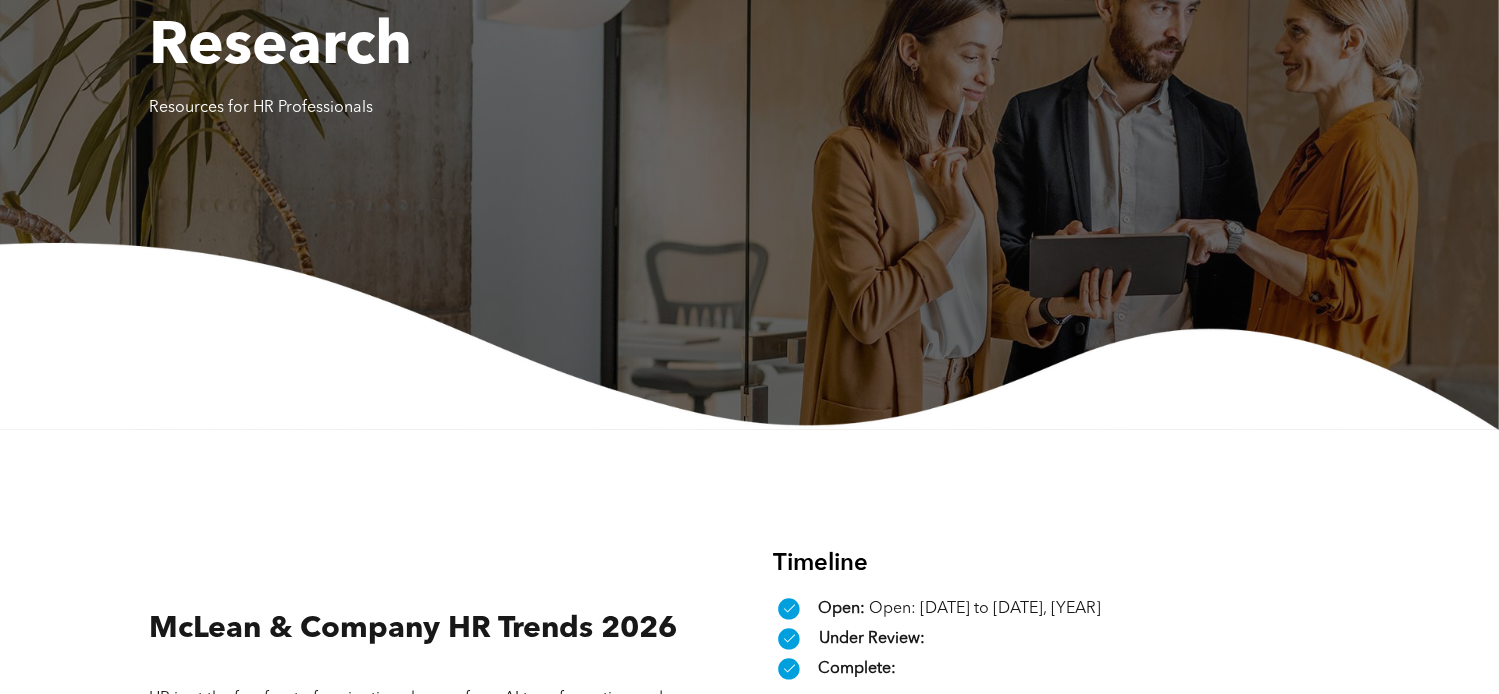 scroll, scrollTop: 200, scrollLeft: 0, axis: vertical 